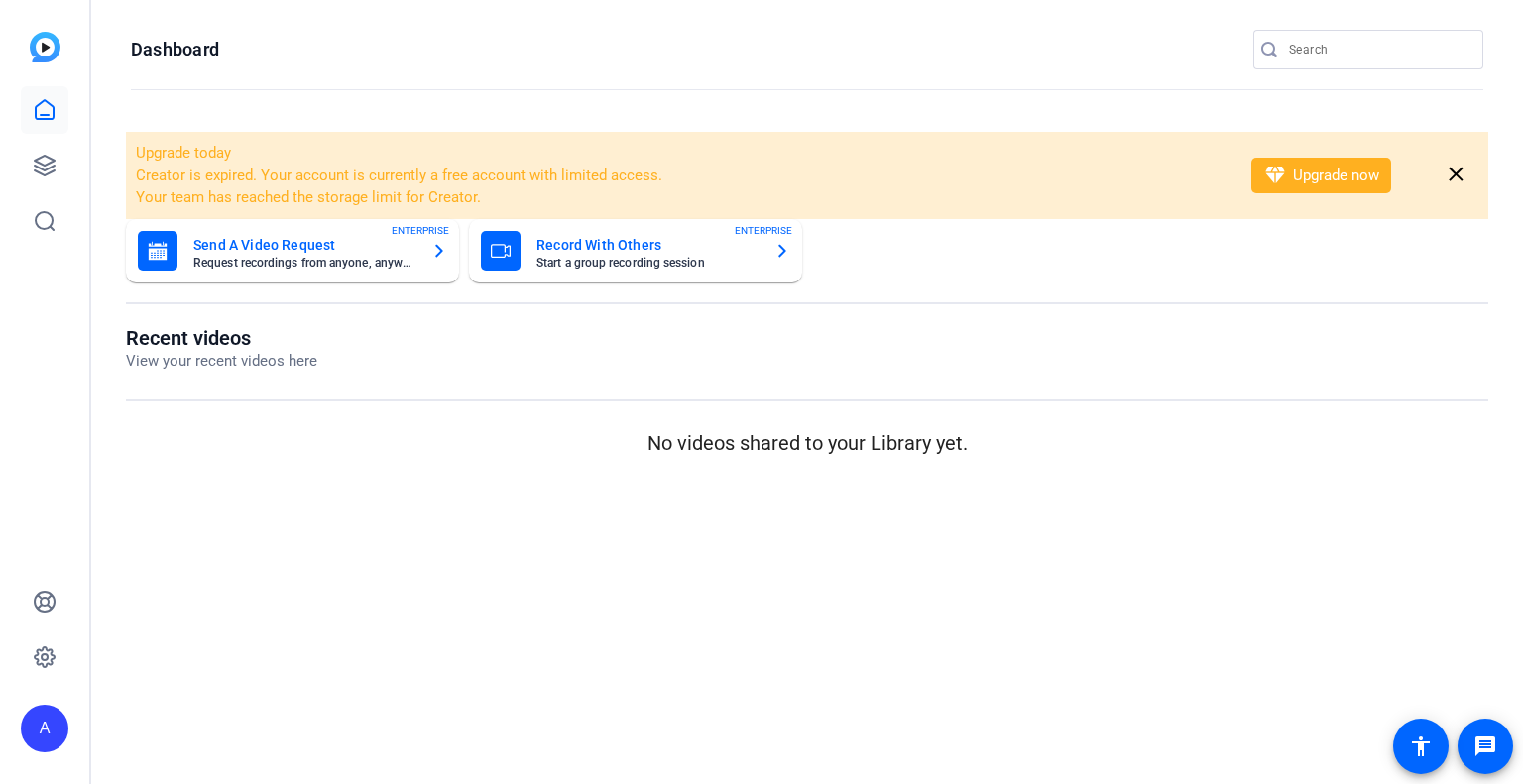 scroll, scrollTop: 0, scrollLeft: 0, axis: both 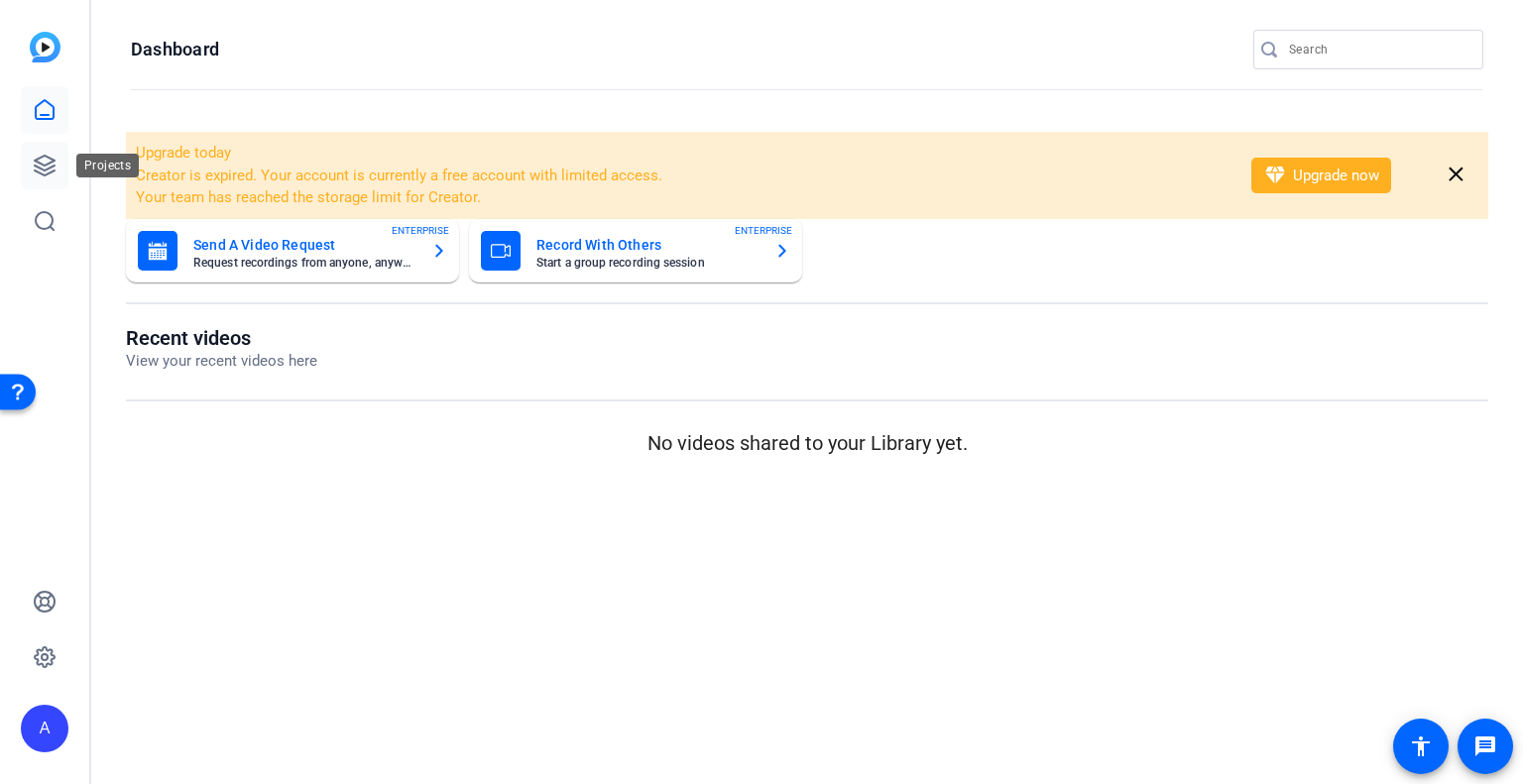 click 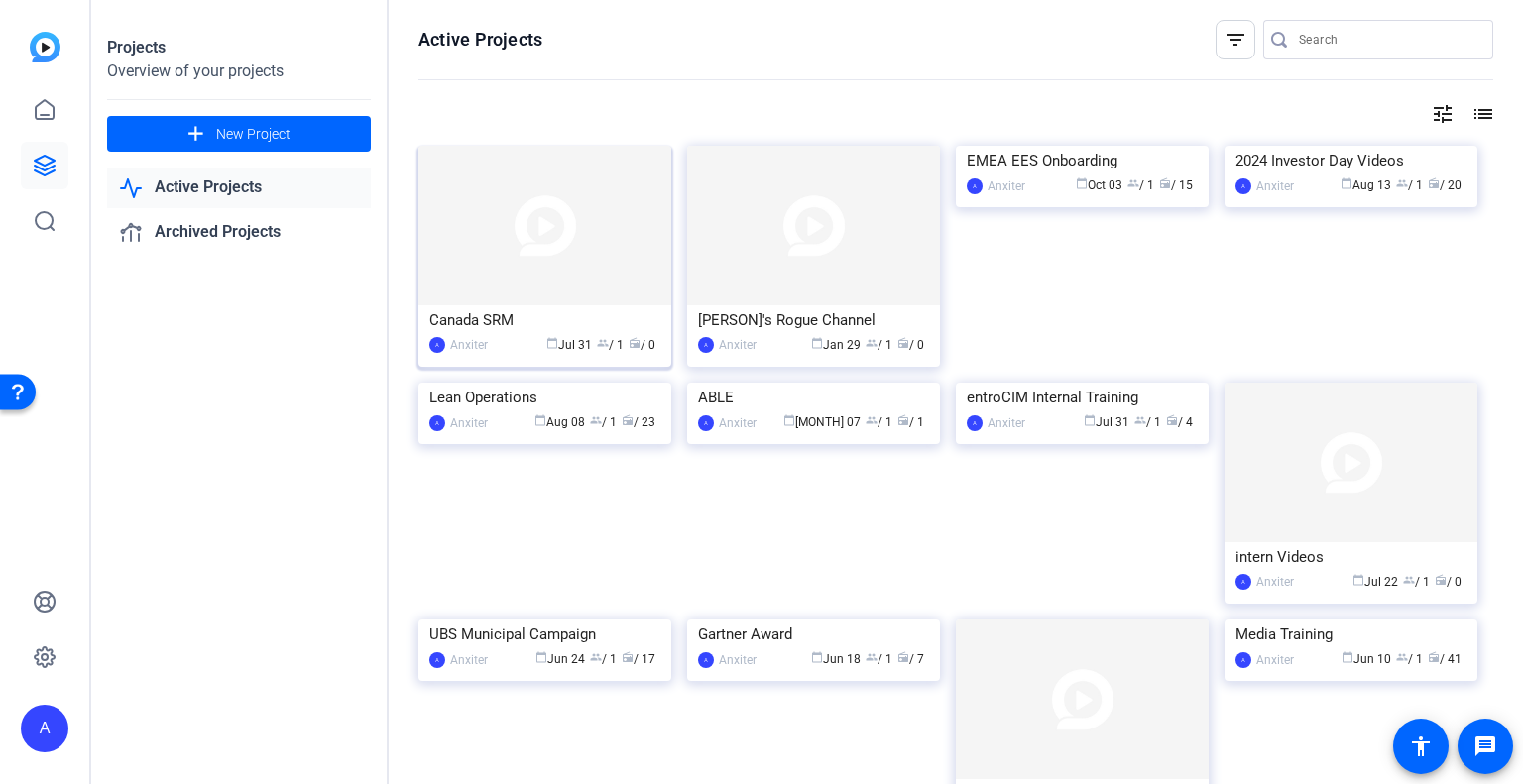 click on "Canada SRM" 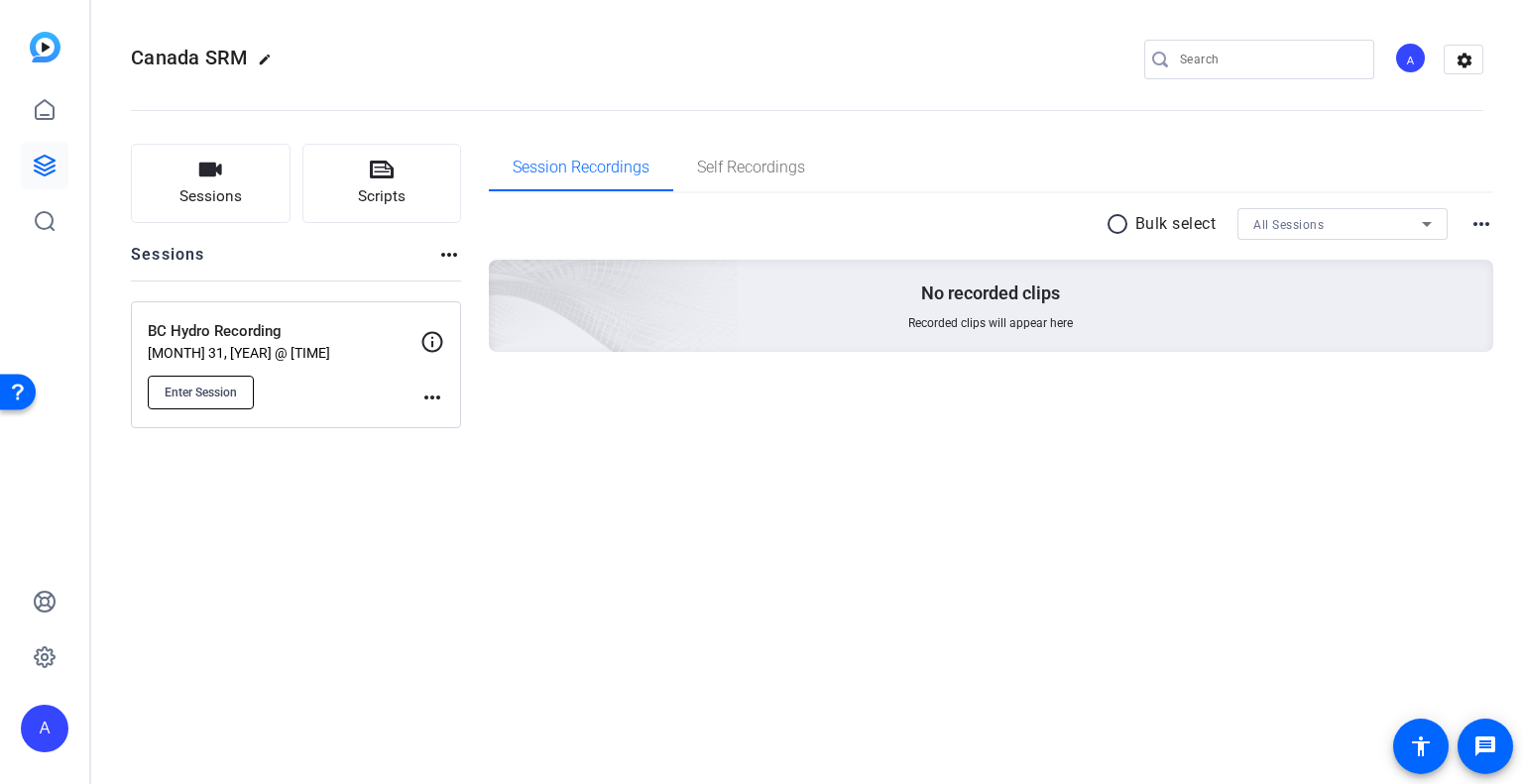 click on "Enter Session" 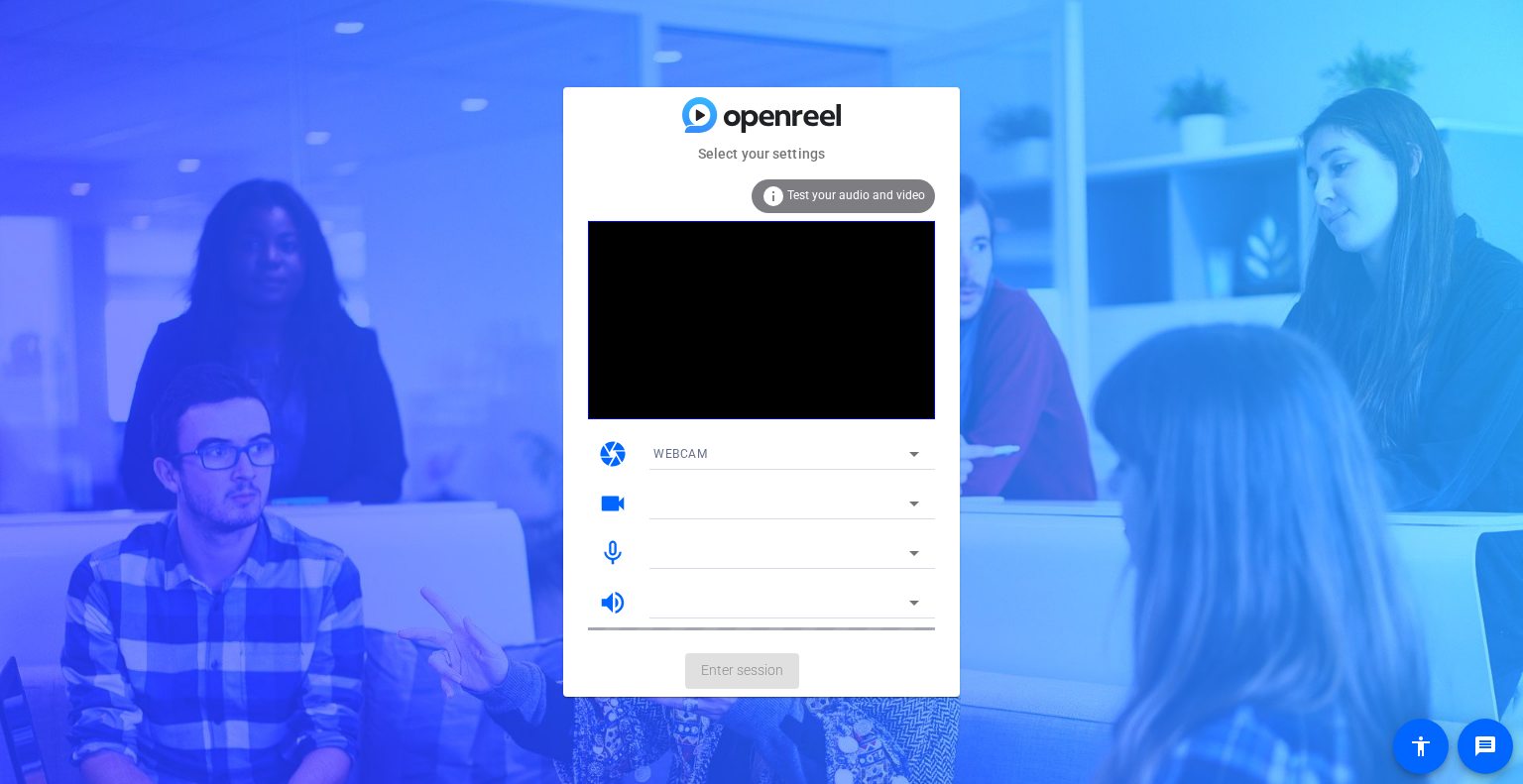 scroll, scrollTop: 0, scrollLeft: 0, axis: both 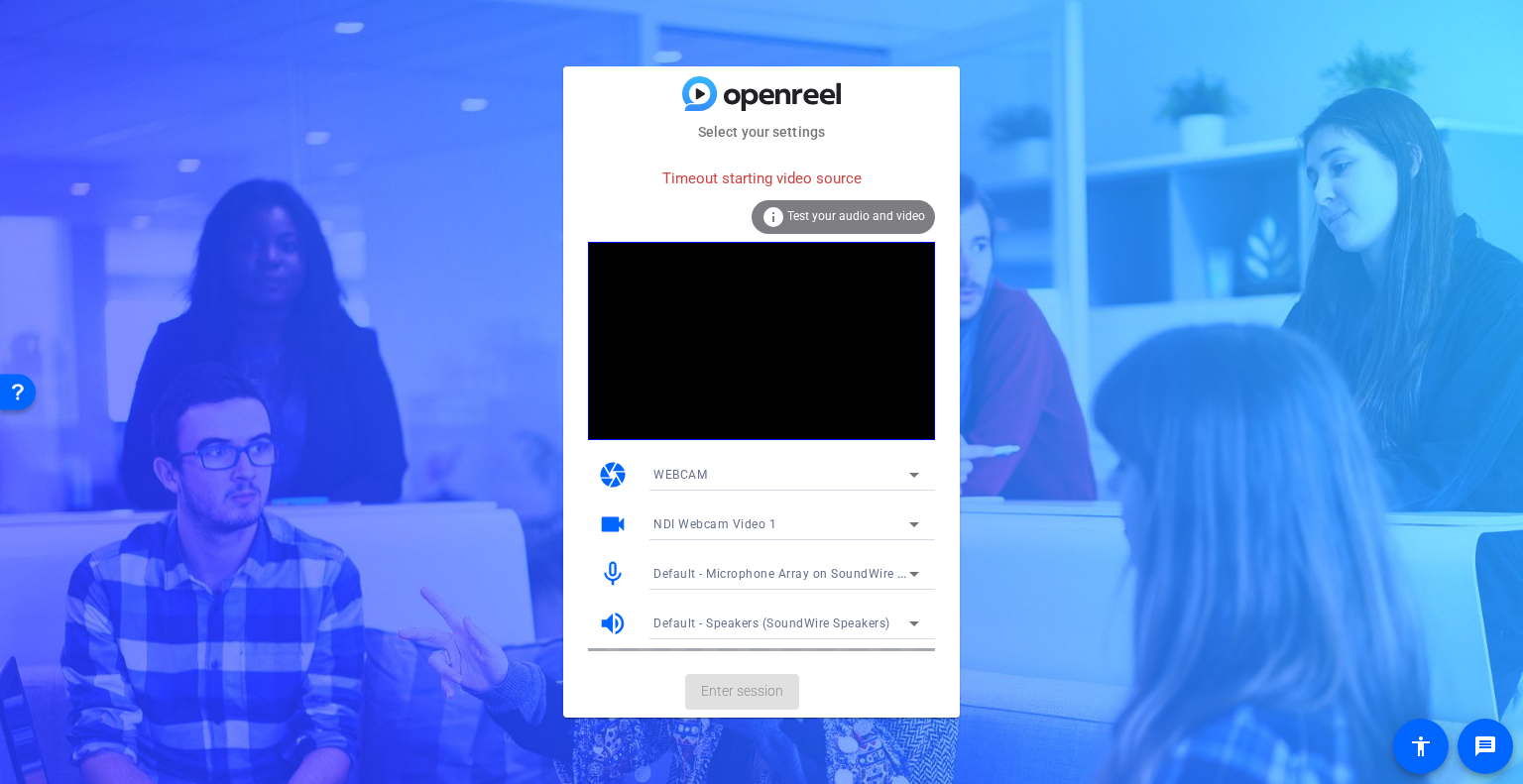 click 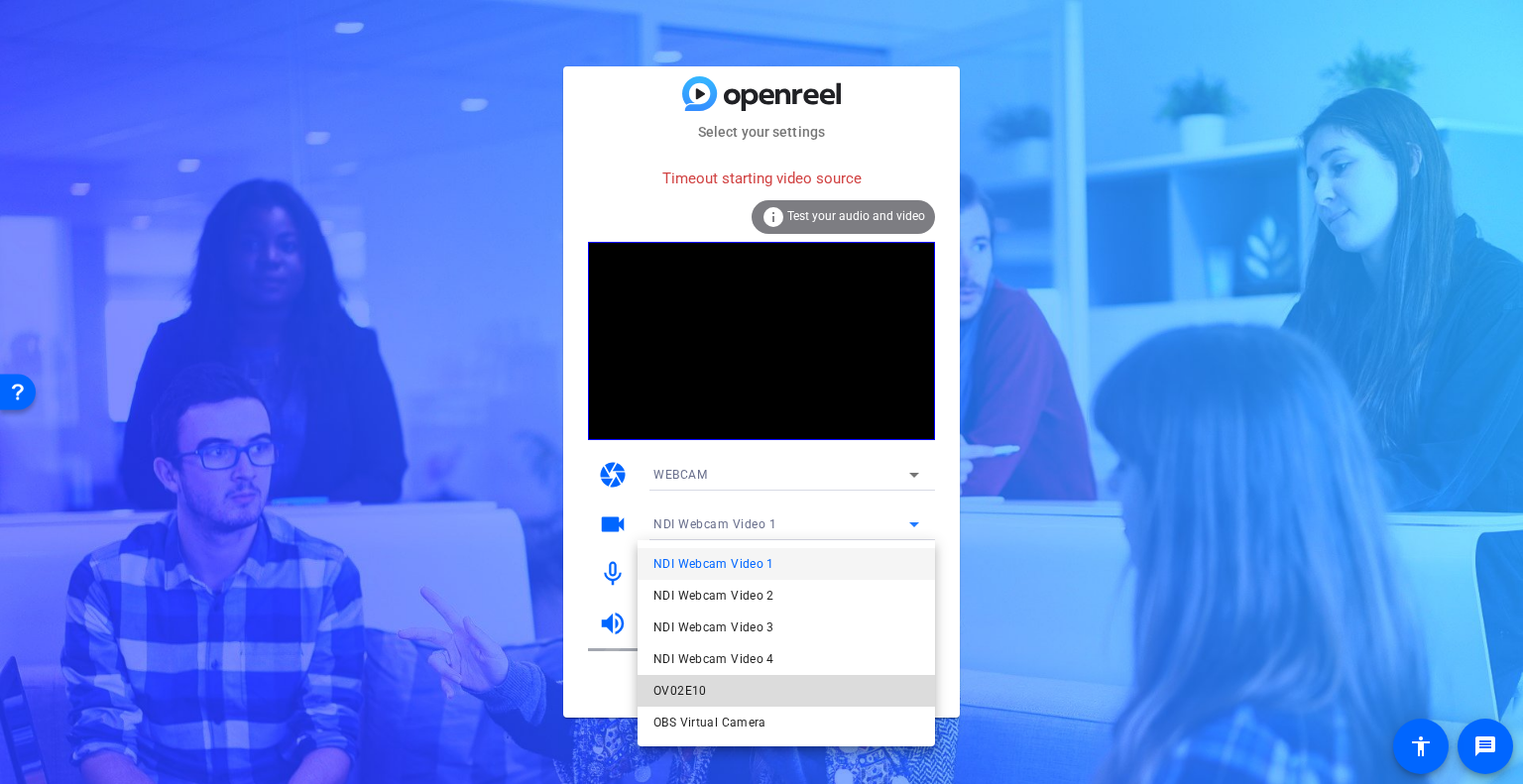 click on "OV02E10" at bounding box center (786, 691) 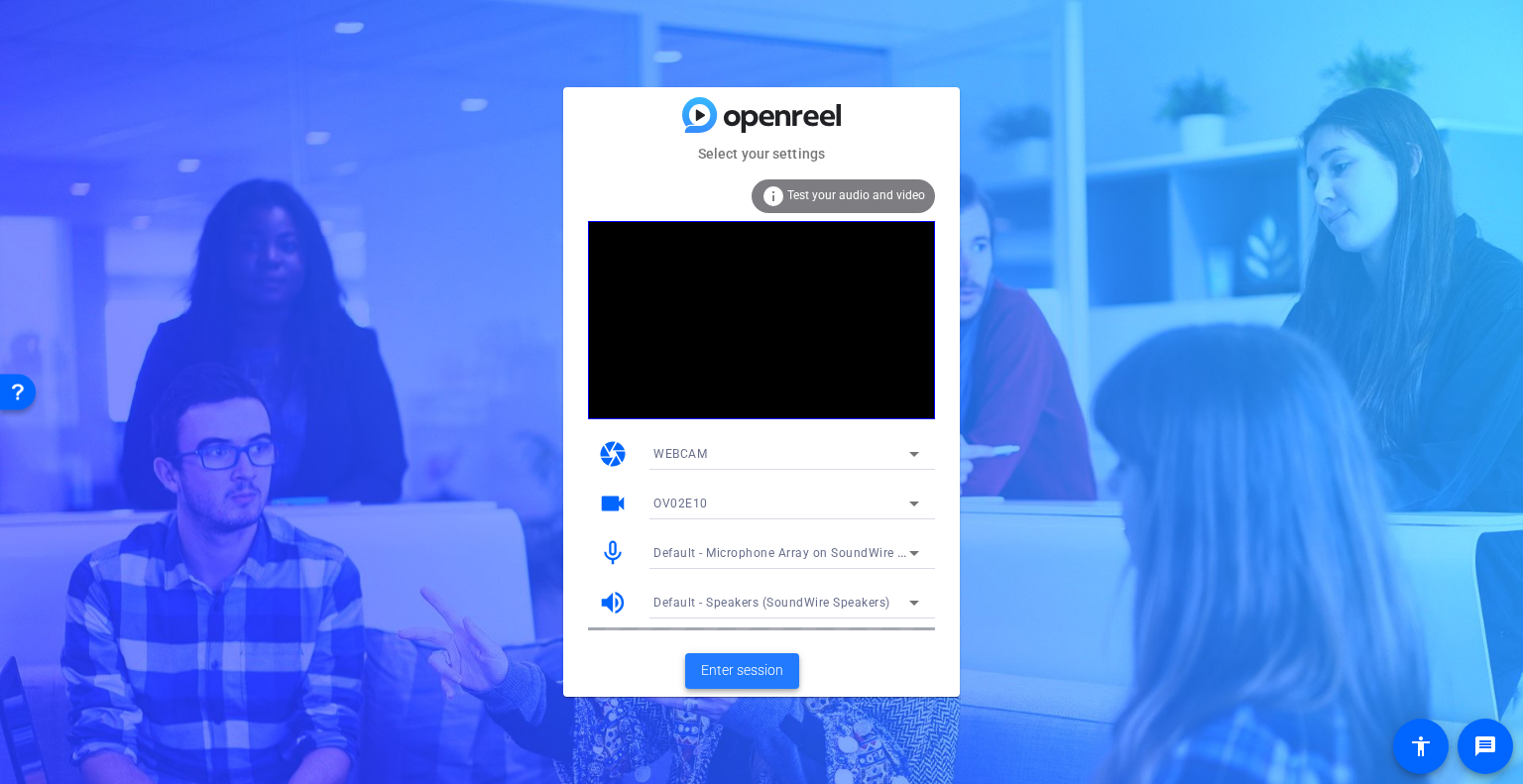 click on "Enter session" 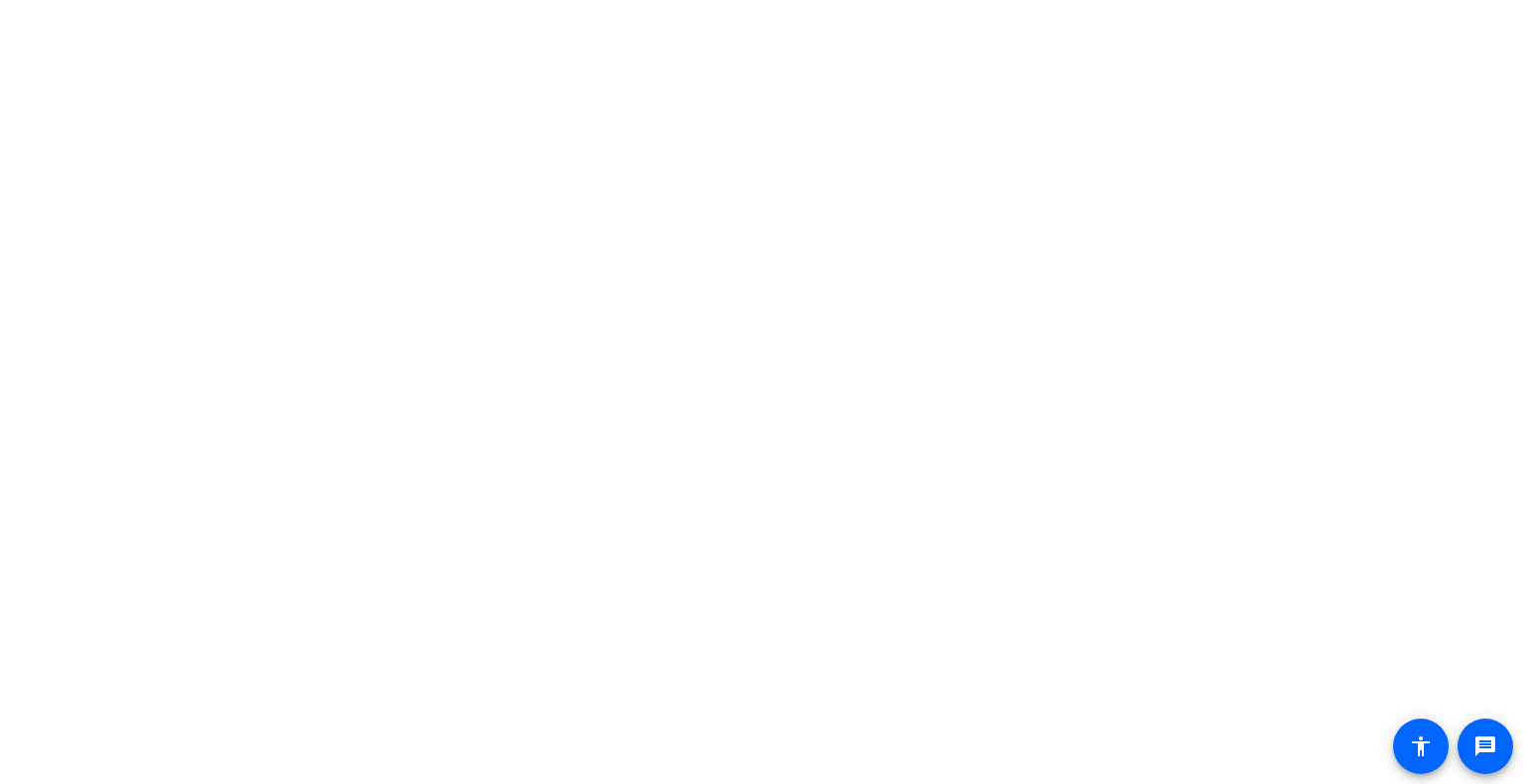 scroll, scrollTop: 0, scrollLeft: 0, axis: both 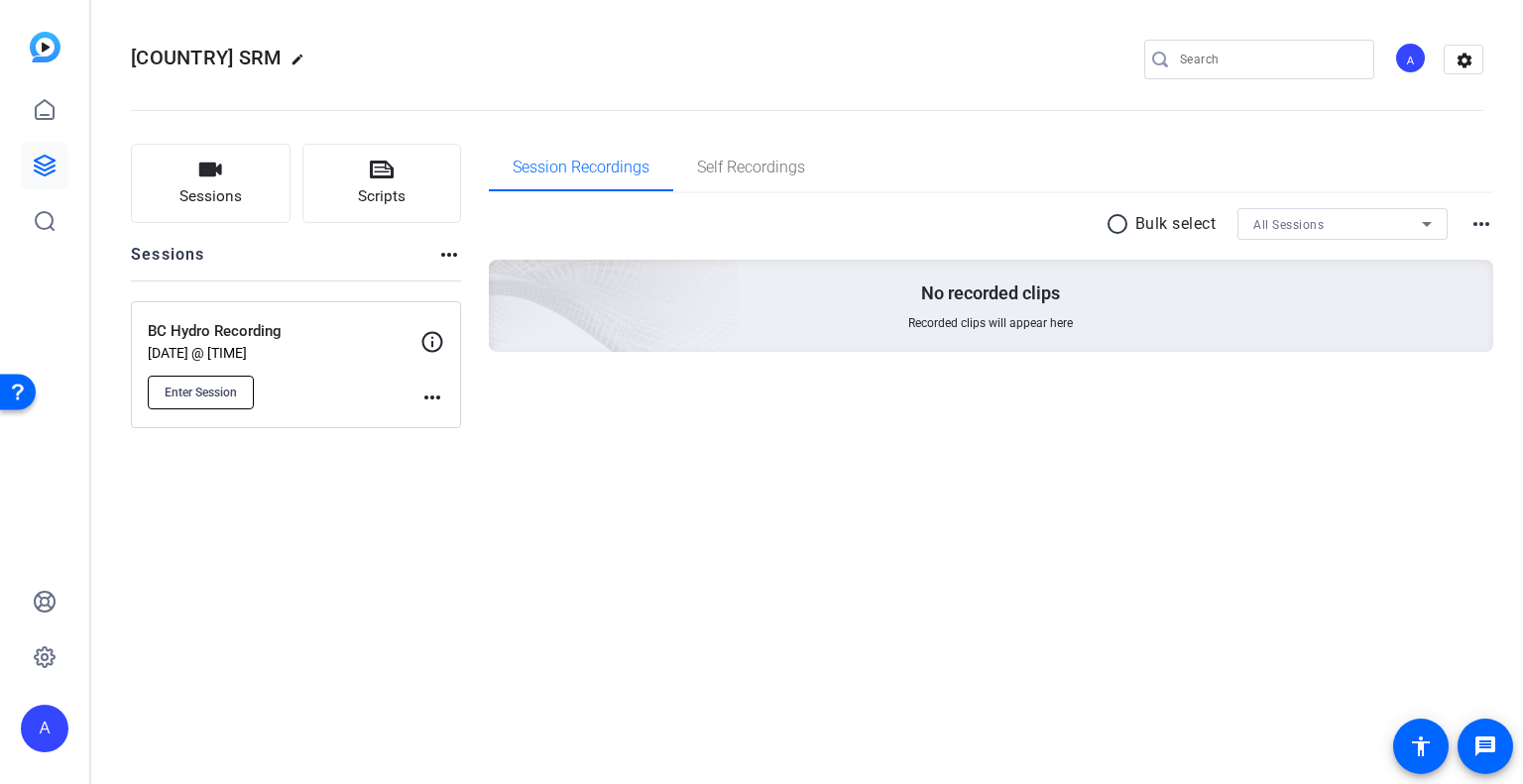 click on "Enter Session" 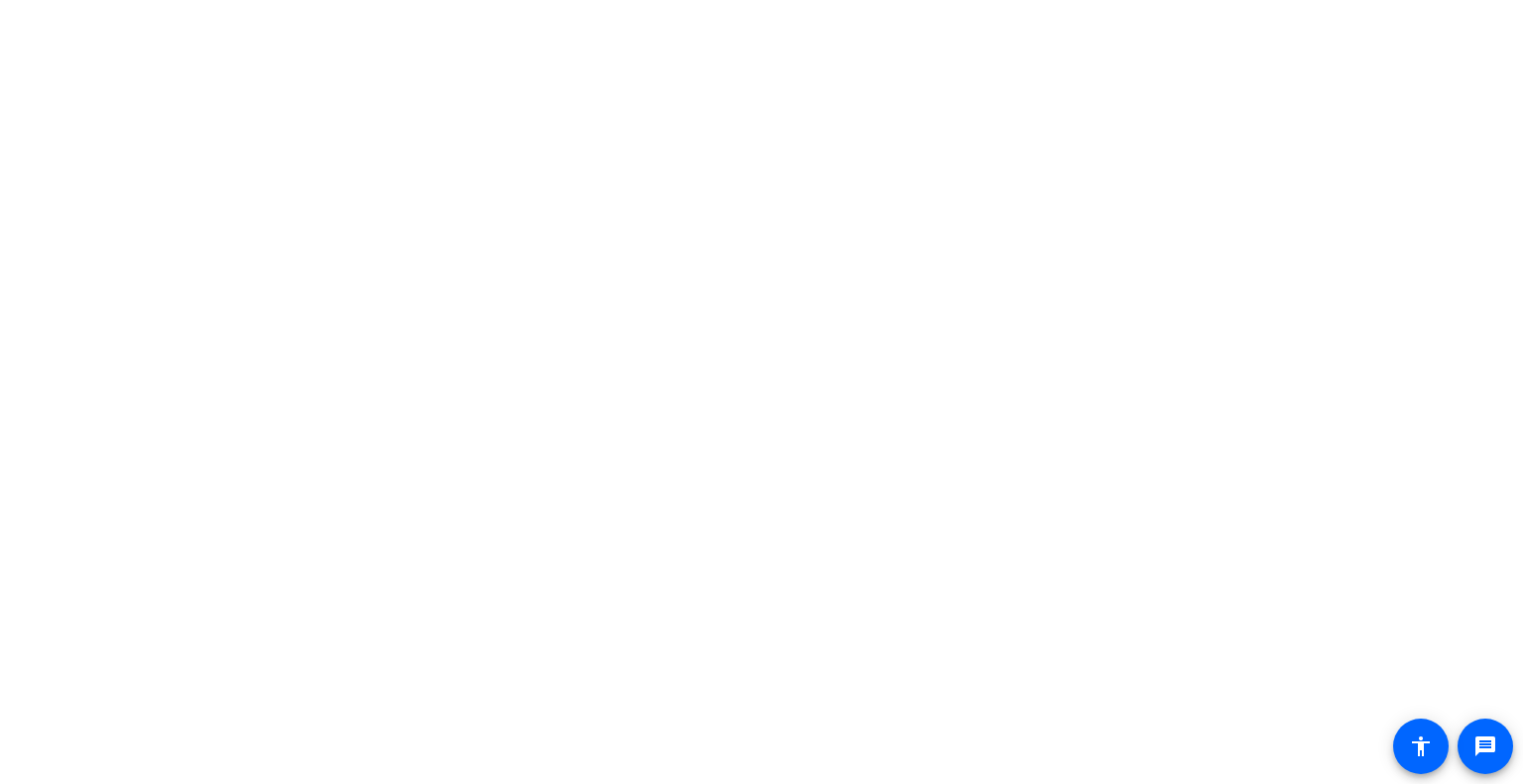 scroll, scrollTop: 0, scrollLeft: 0, axis: both 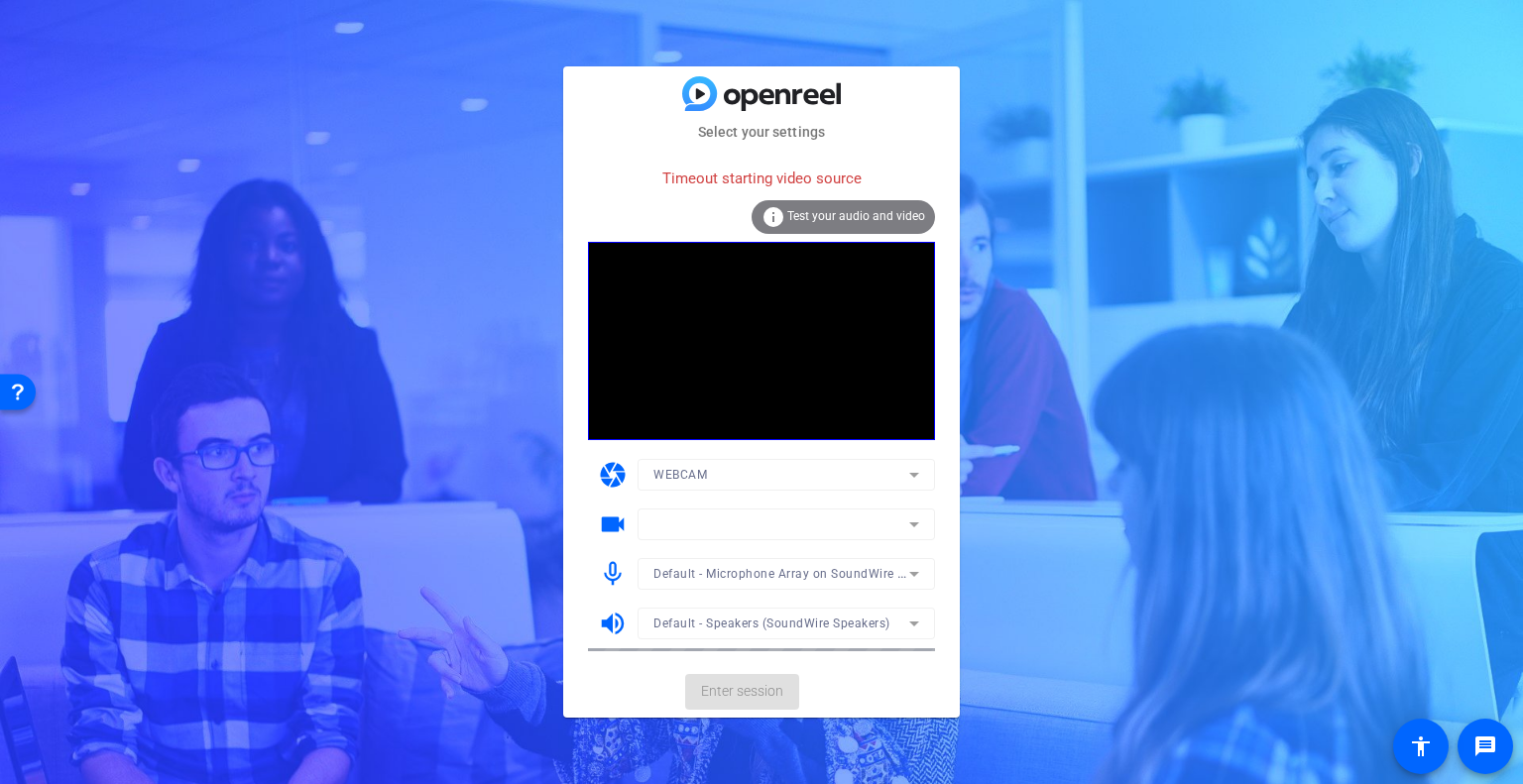 click 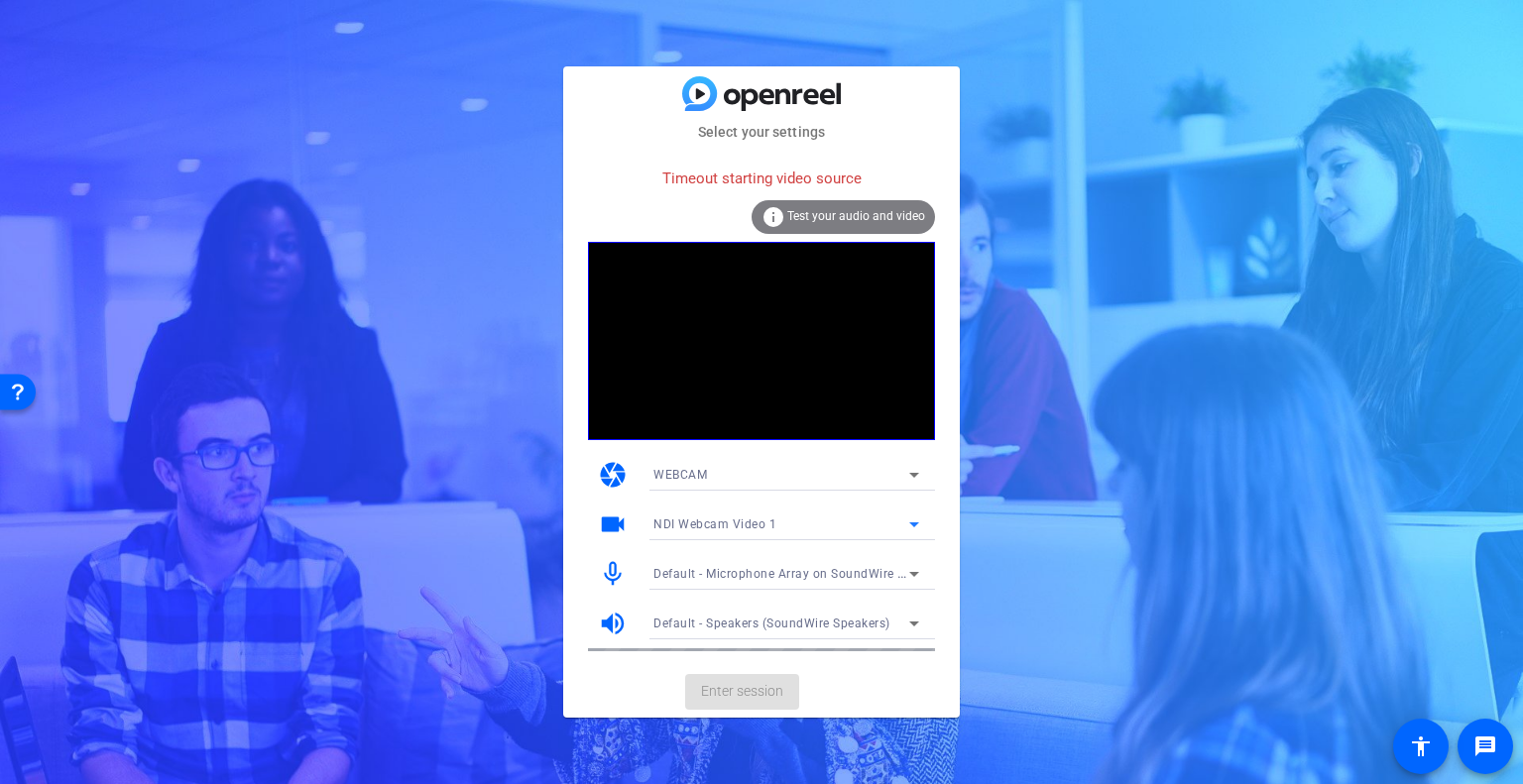 click 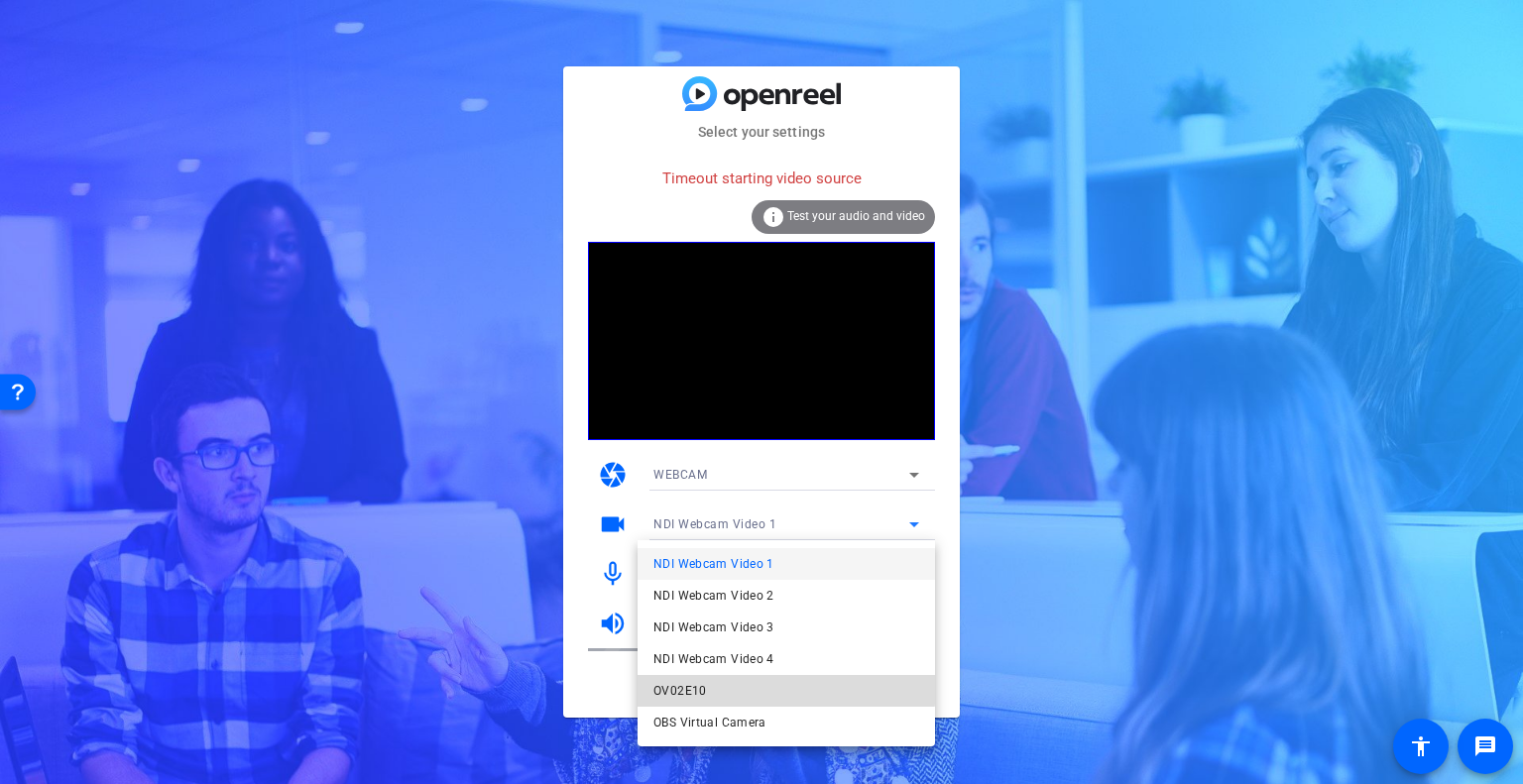 click on "OV02E10" at bounding box center [786, 691] 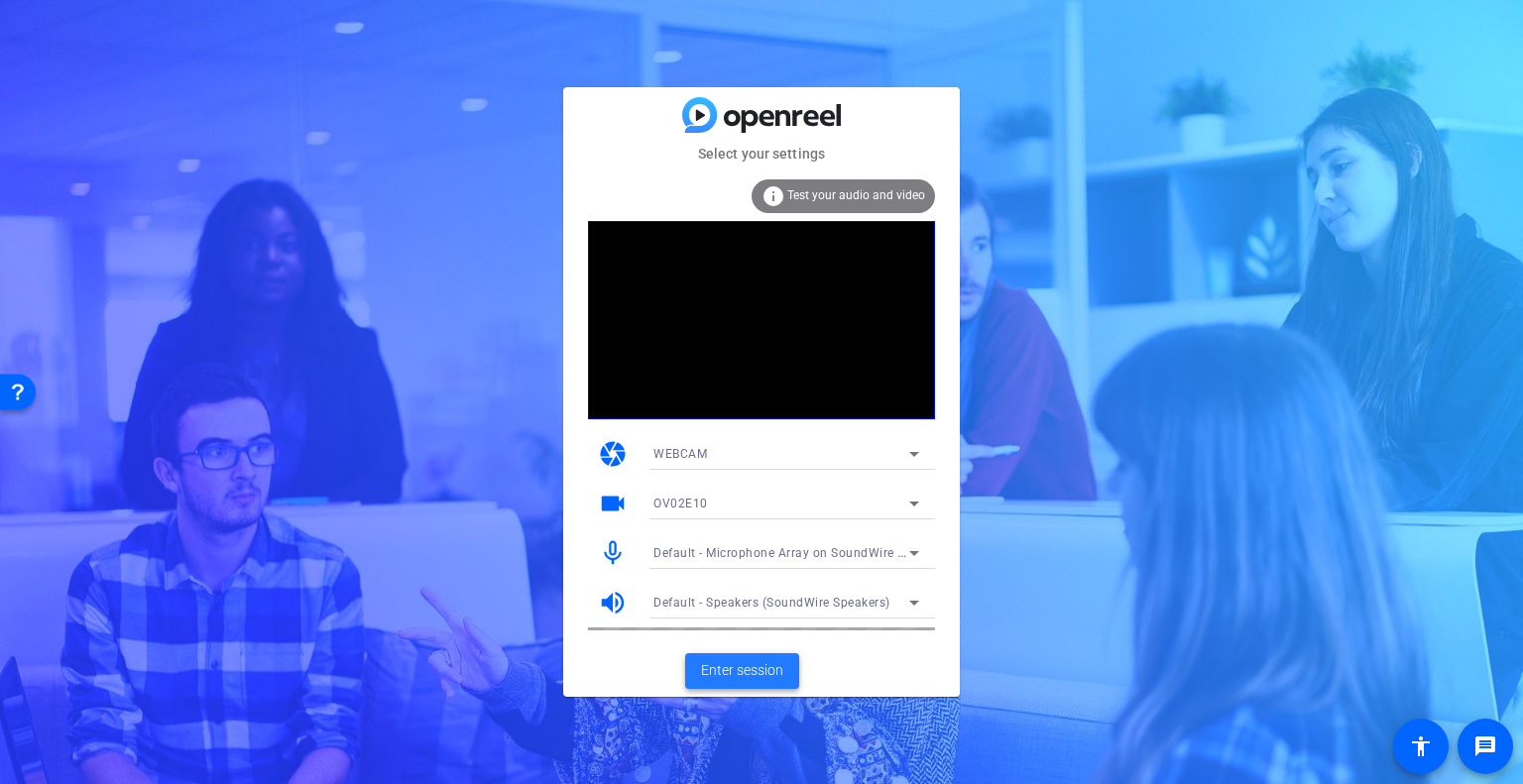click on "Enter session" 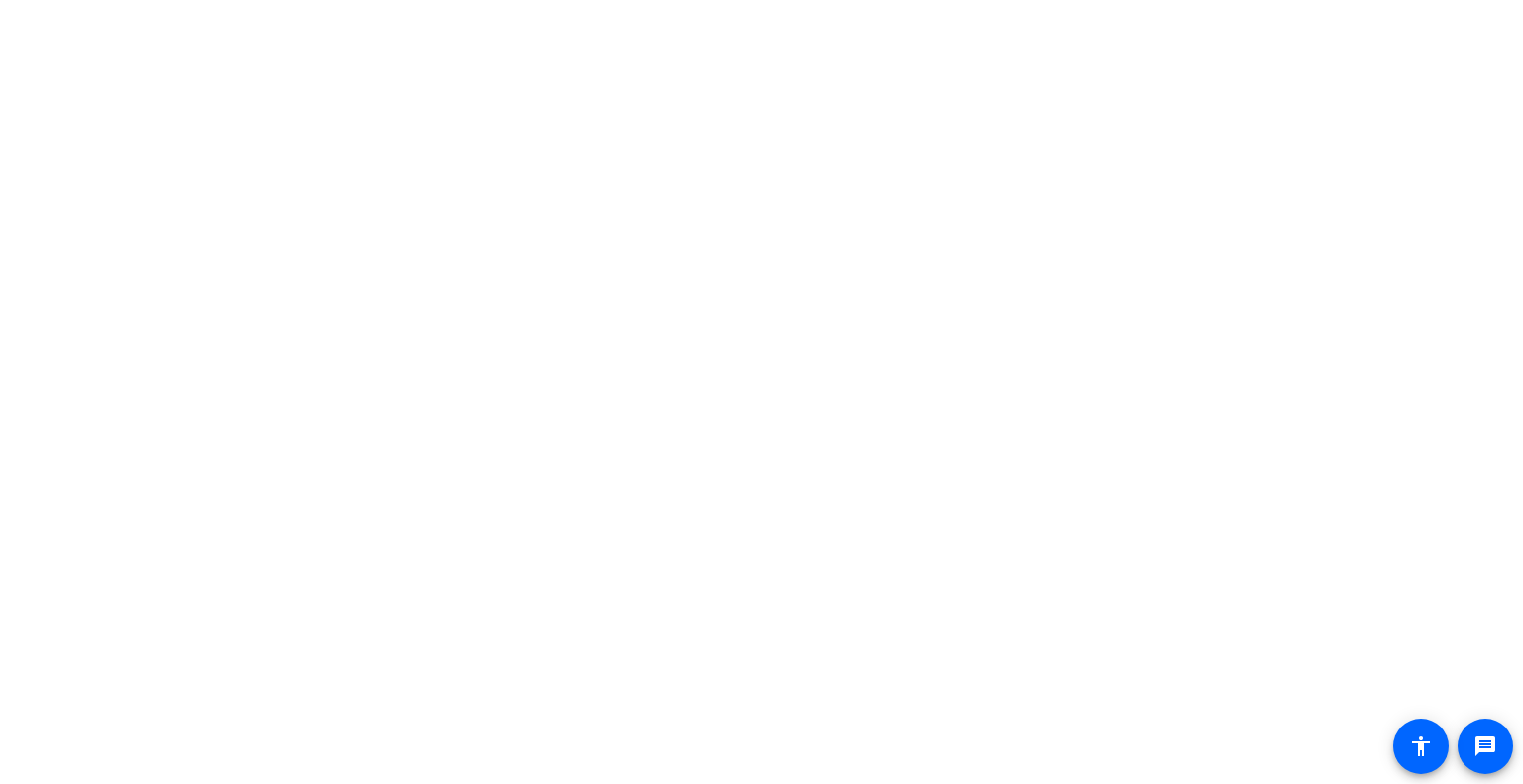 scroll, scrollTop: 0, scrollLeft: 0, axis: both 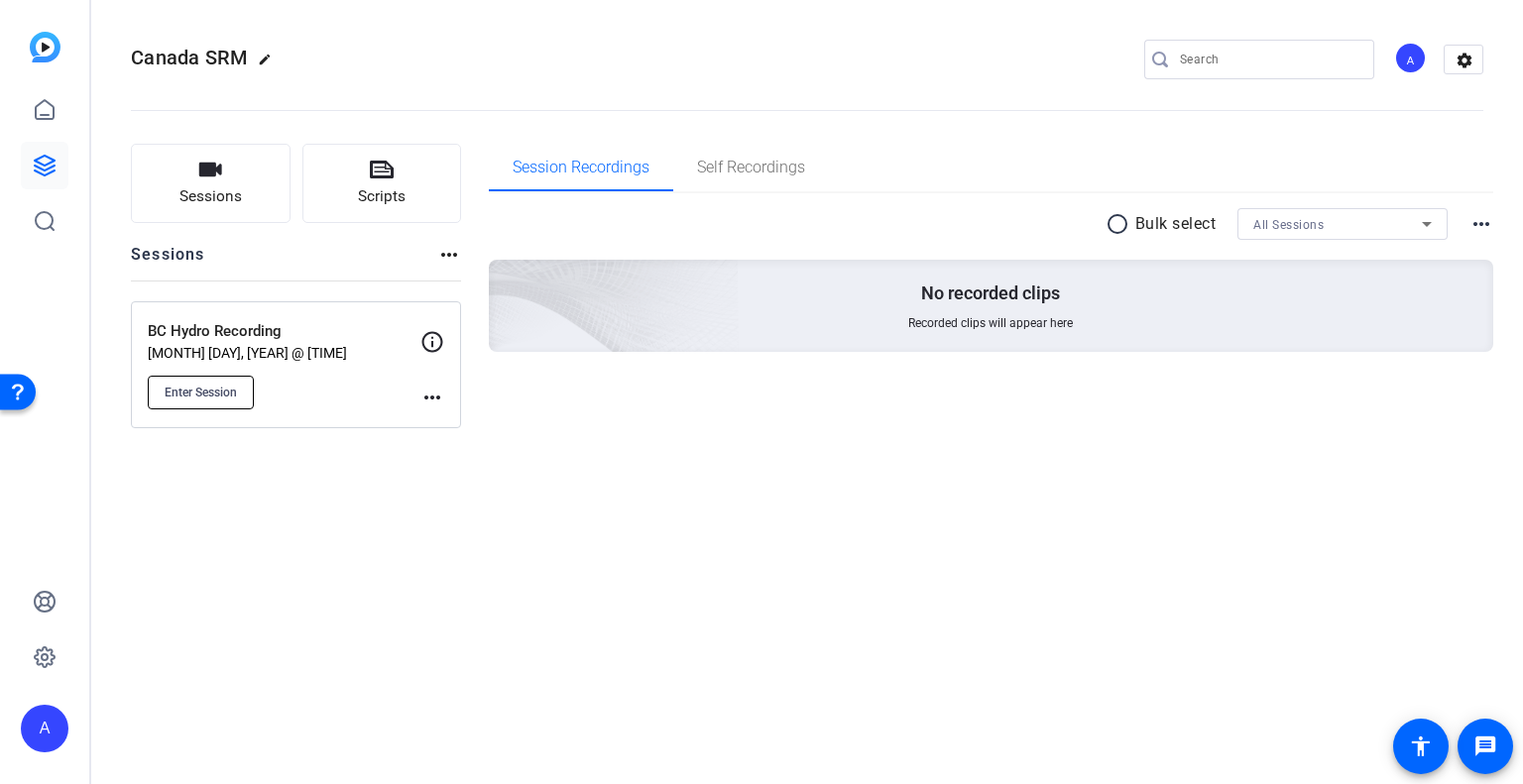 click on "Enter Session" 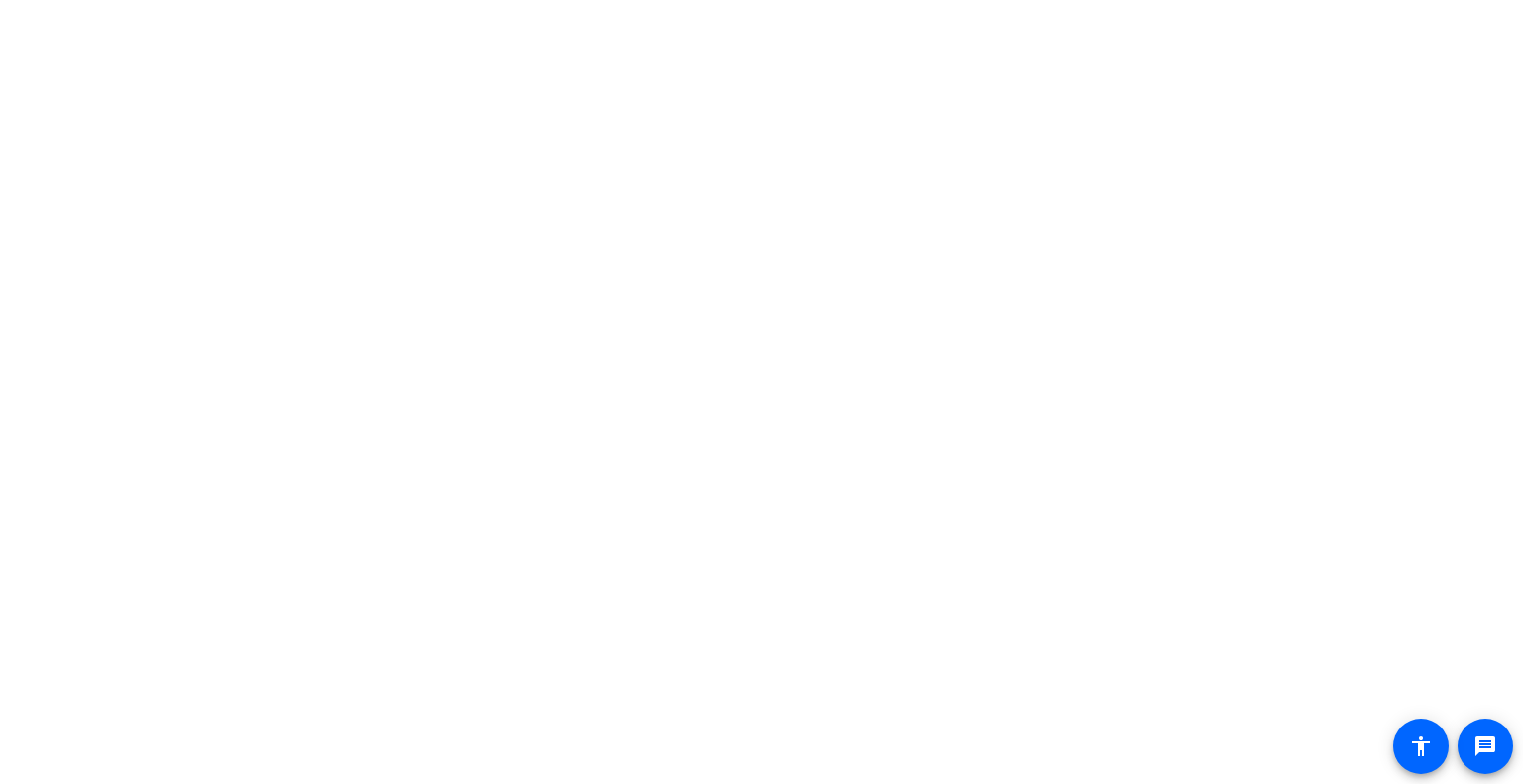 scroll, scrollTop: 0, scrollLeft: 0, axis: both 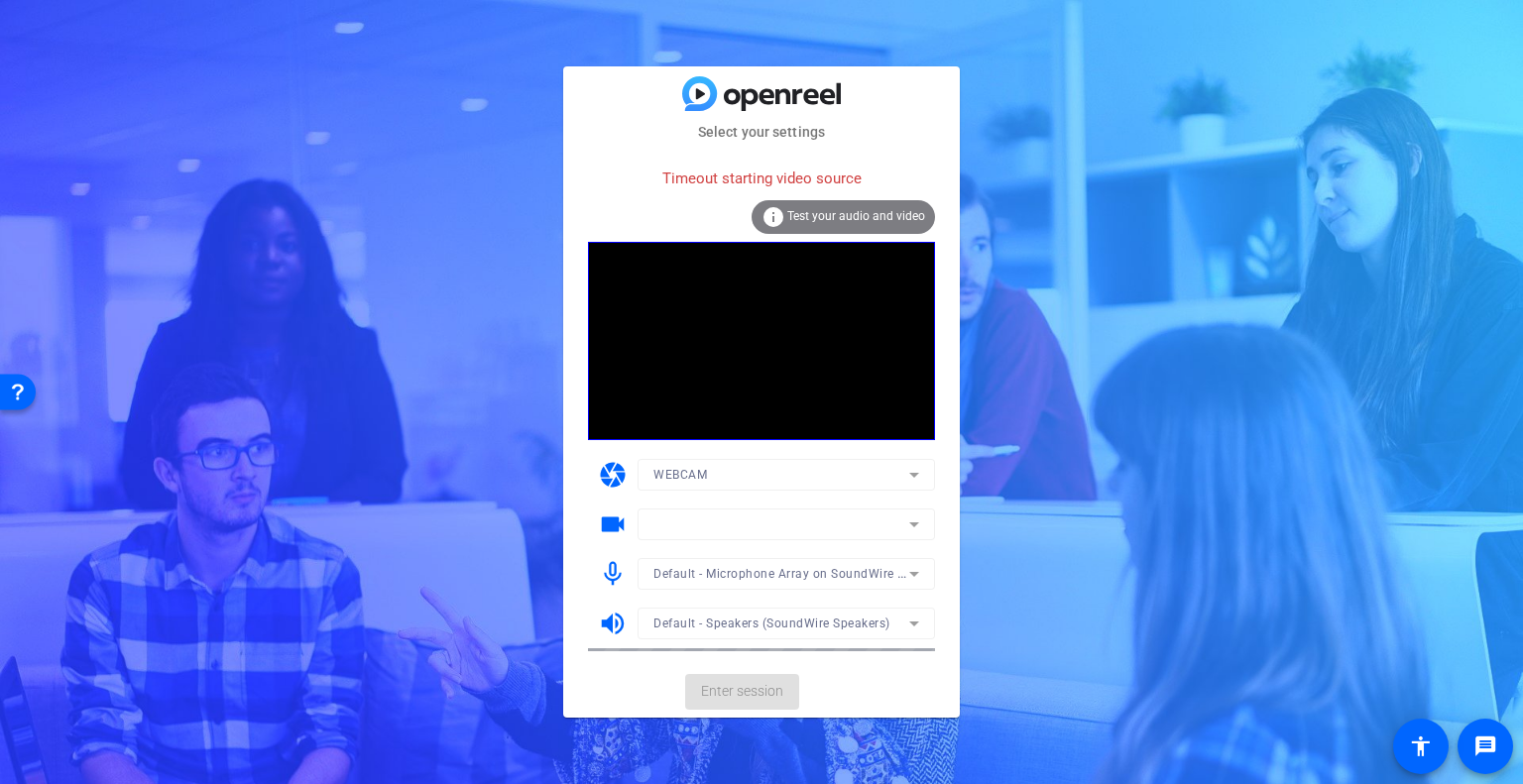 click 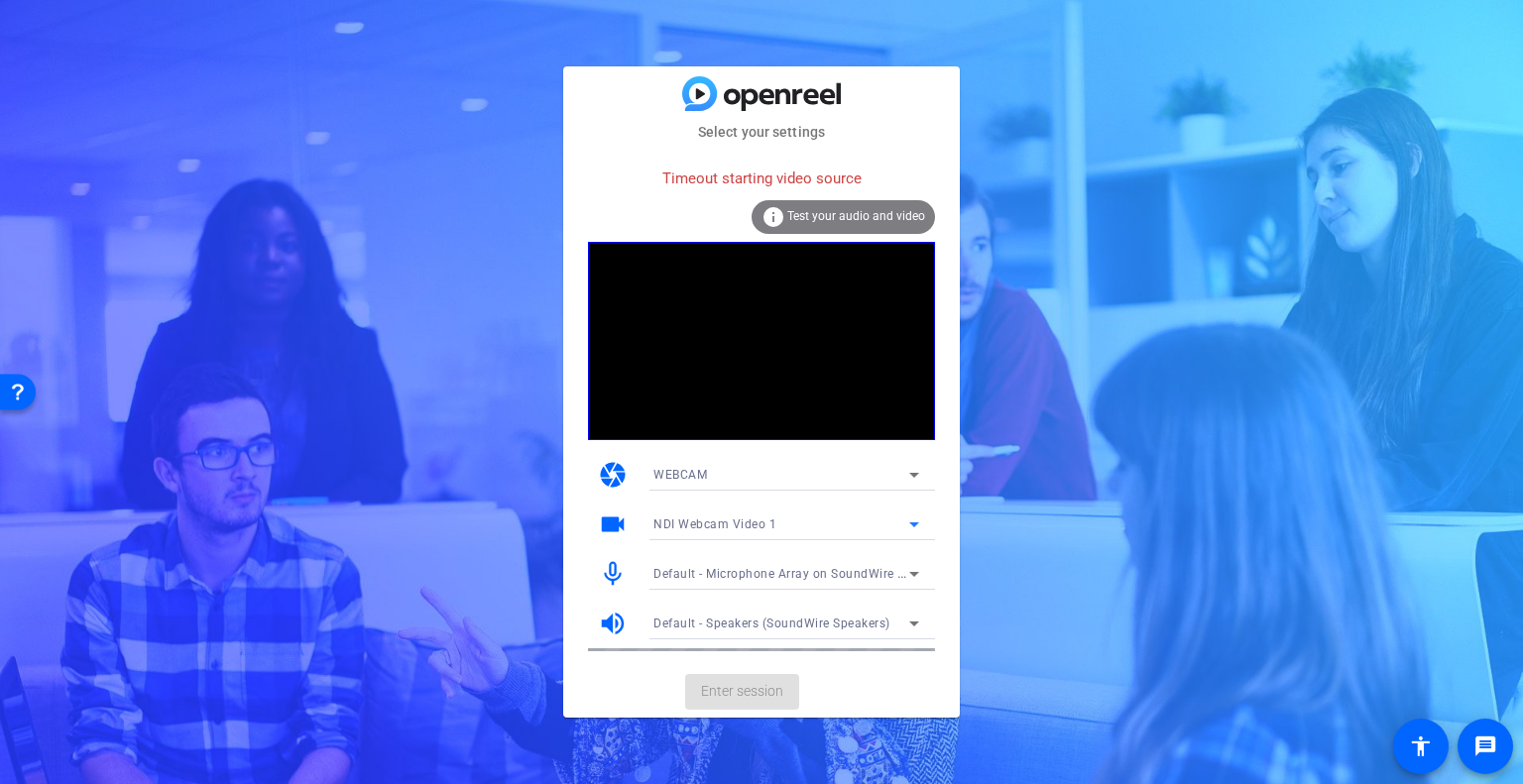 click on "NDI Webcam Video 1" at bounding box center (781, 523) 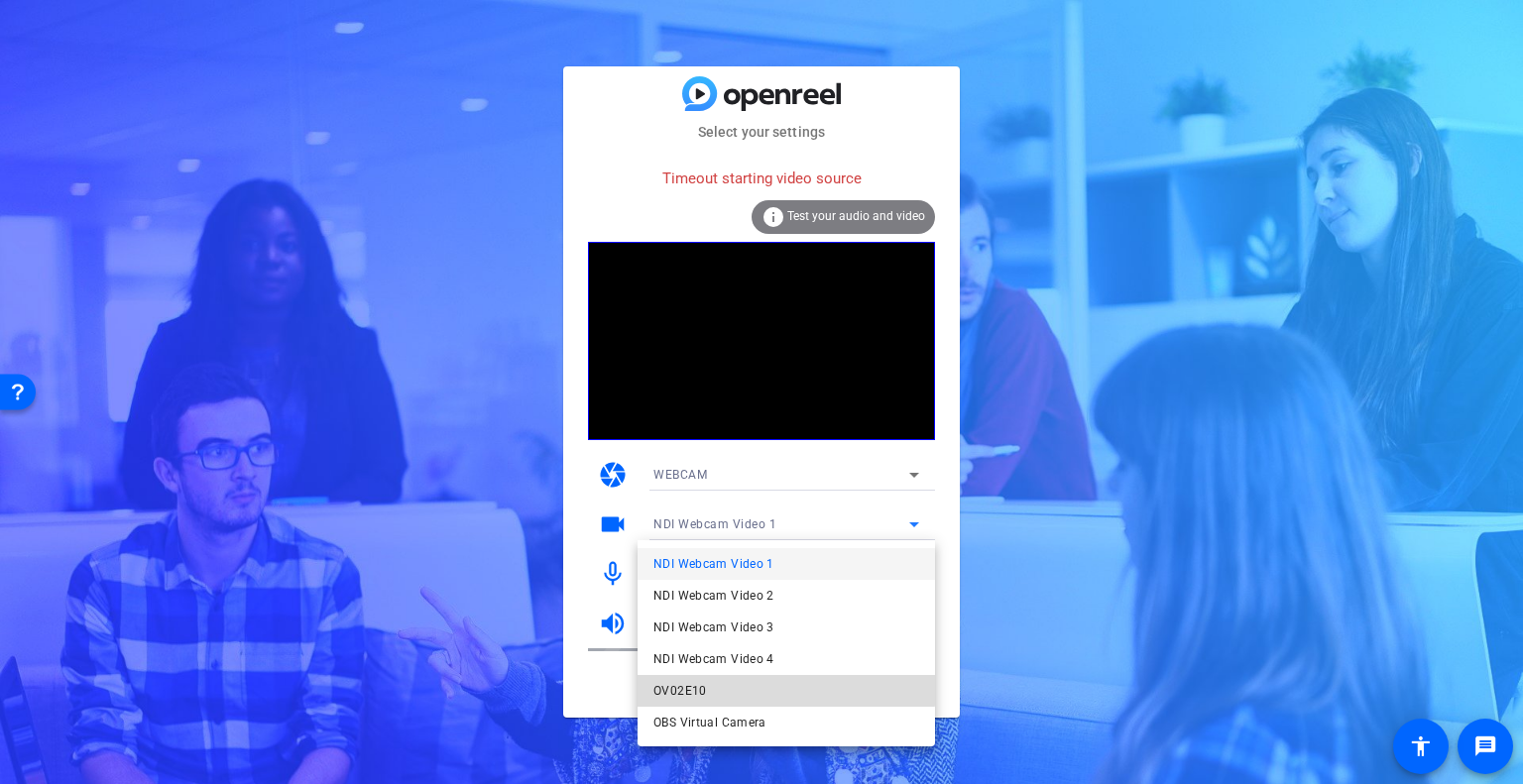 click on "OV02E10" at bounding box center (786, 691) 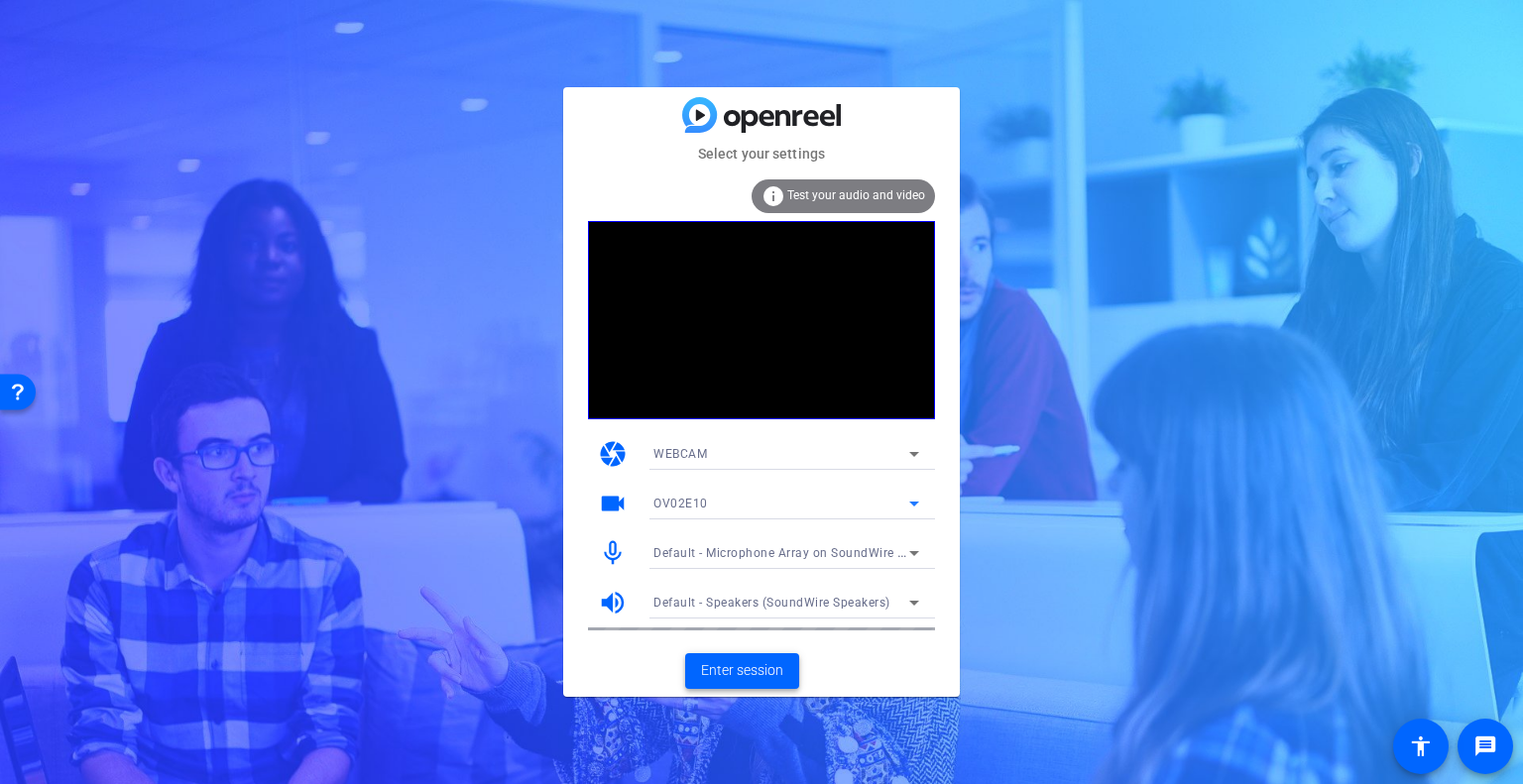 click on "Enter session" 